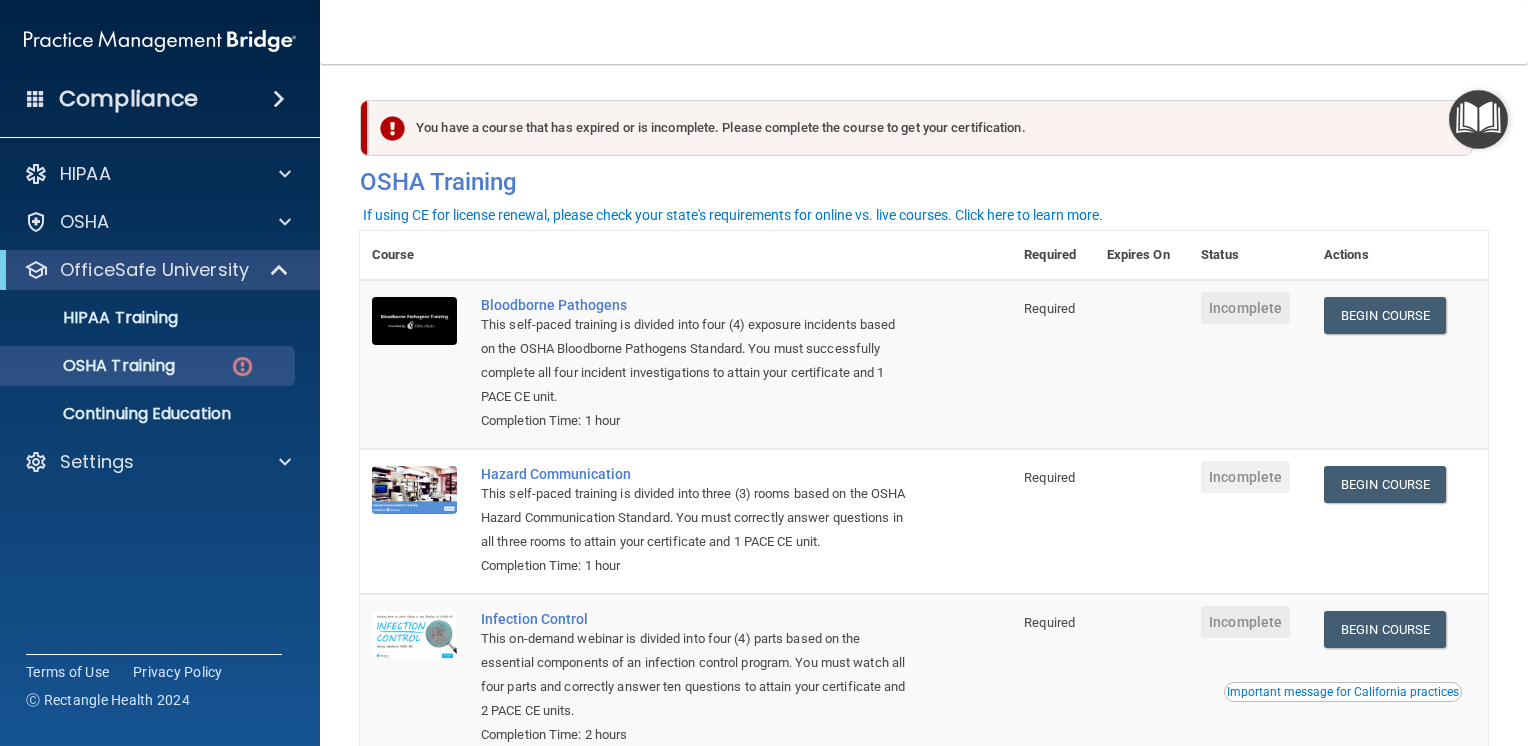 scroll, scrollTop: 0, scrollLeft: 0, axis: both 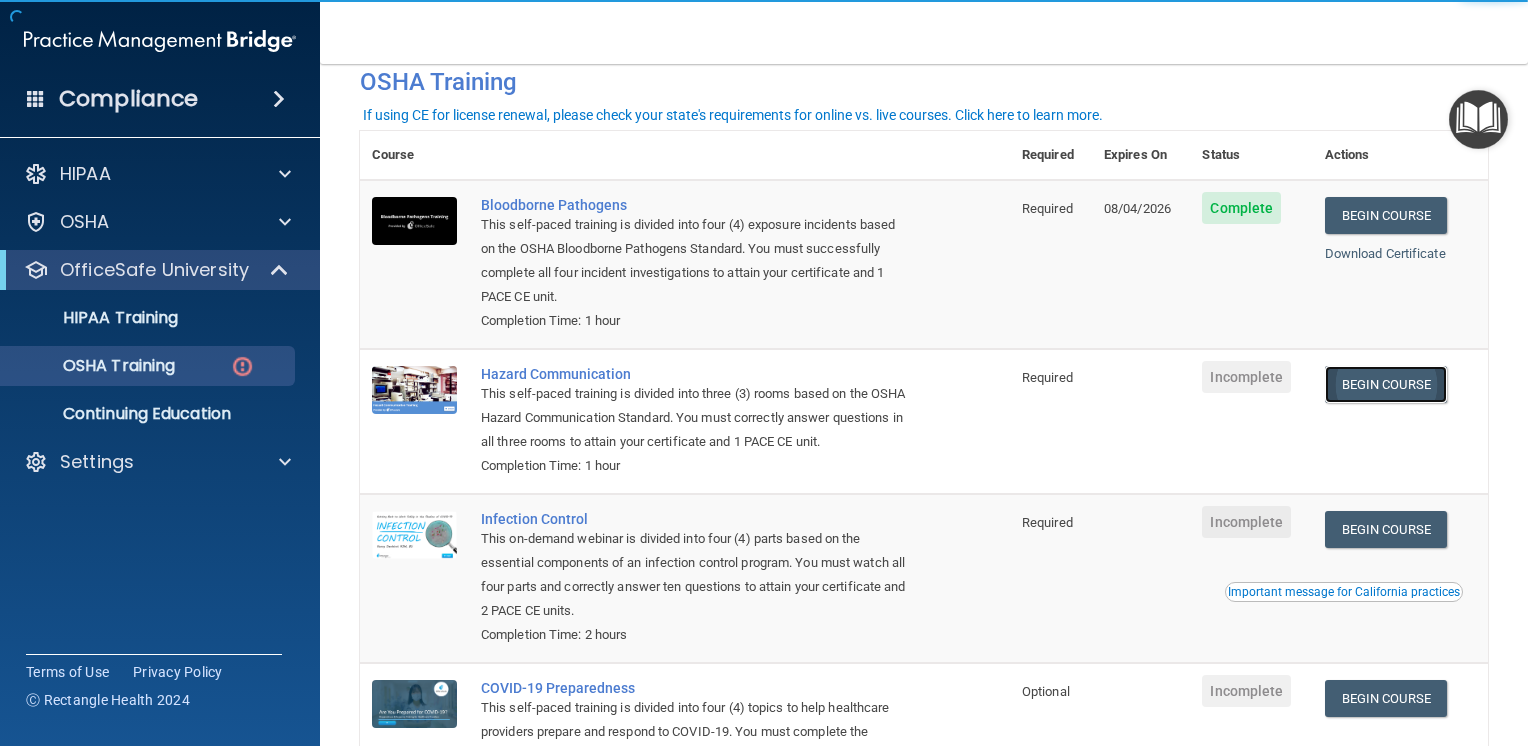 click on "Begin Course" at bounding box center [1386, 384] 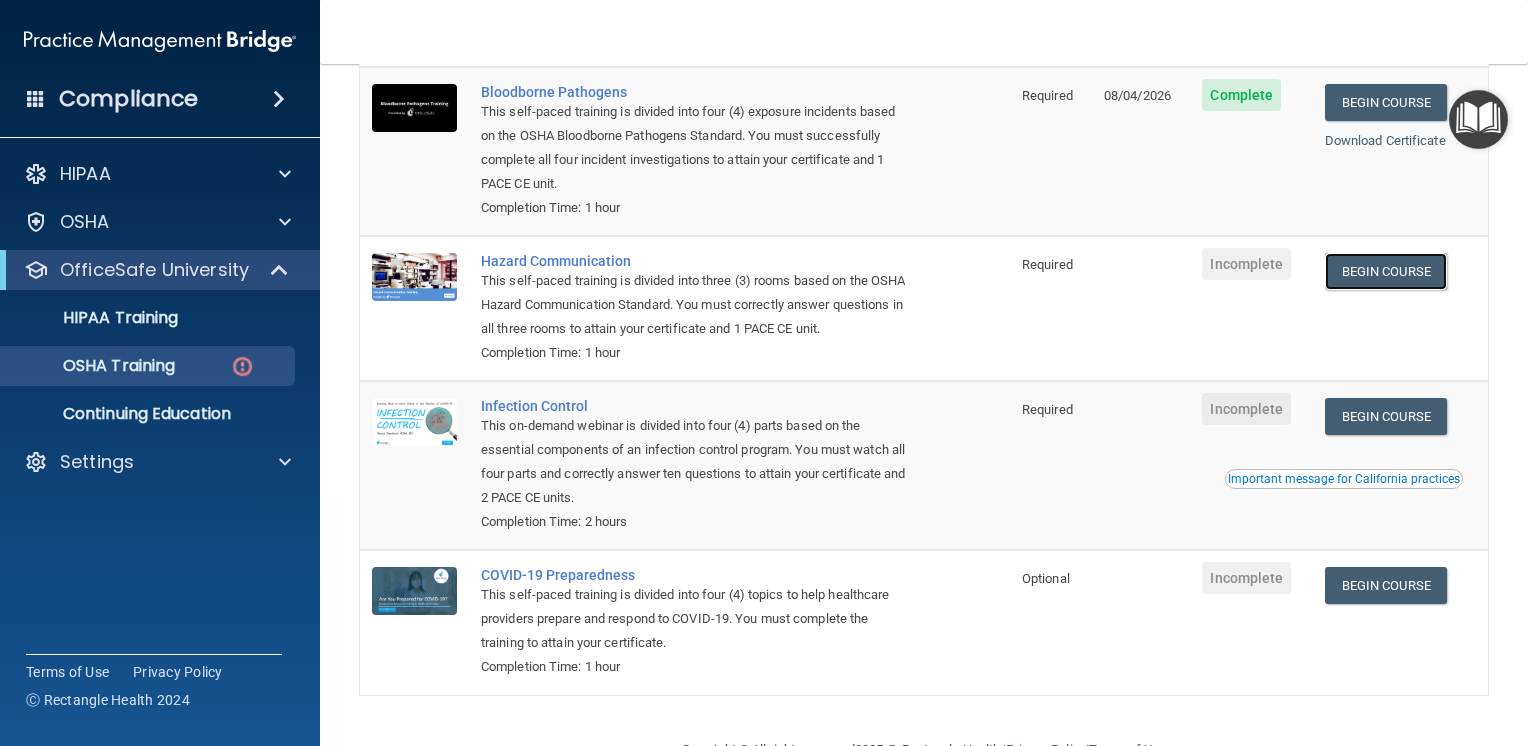 scroll, scrollTop: 0, scrollLeft: 0, axis: both 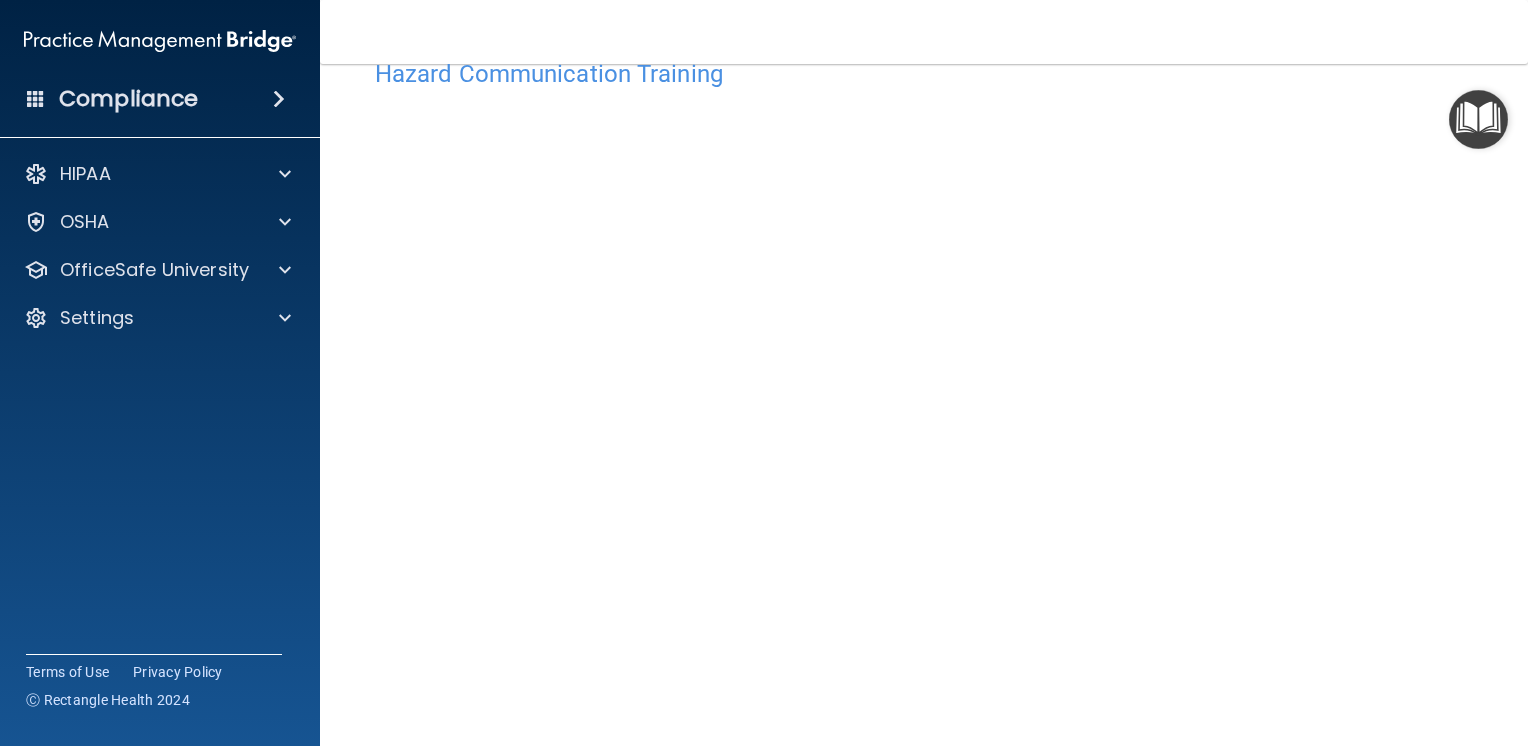 click on "Hazard Communication Training         This course doesn’t expire until . Are you sure you want to take this course now?   Take the course anyway!" at bounding box center [924, 417] 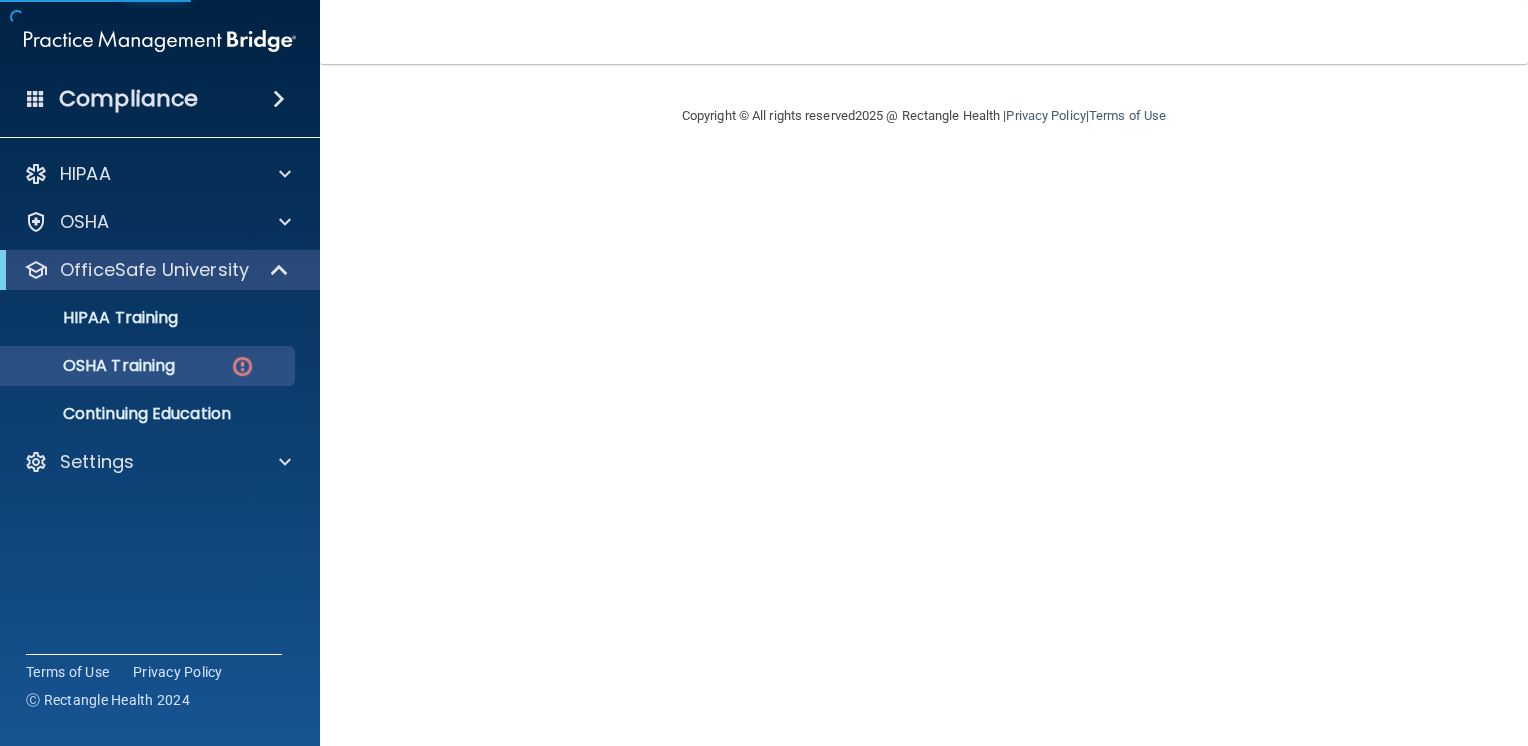 scroll, scrollTop: 0, scrollLeft: 0, axis: both 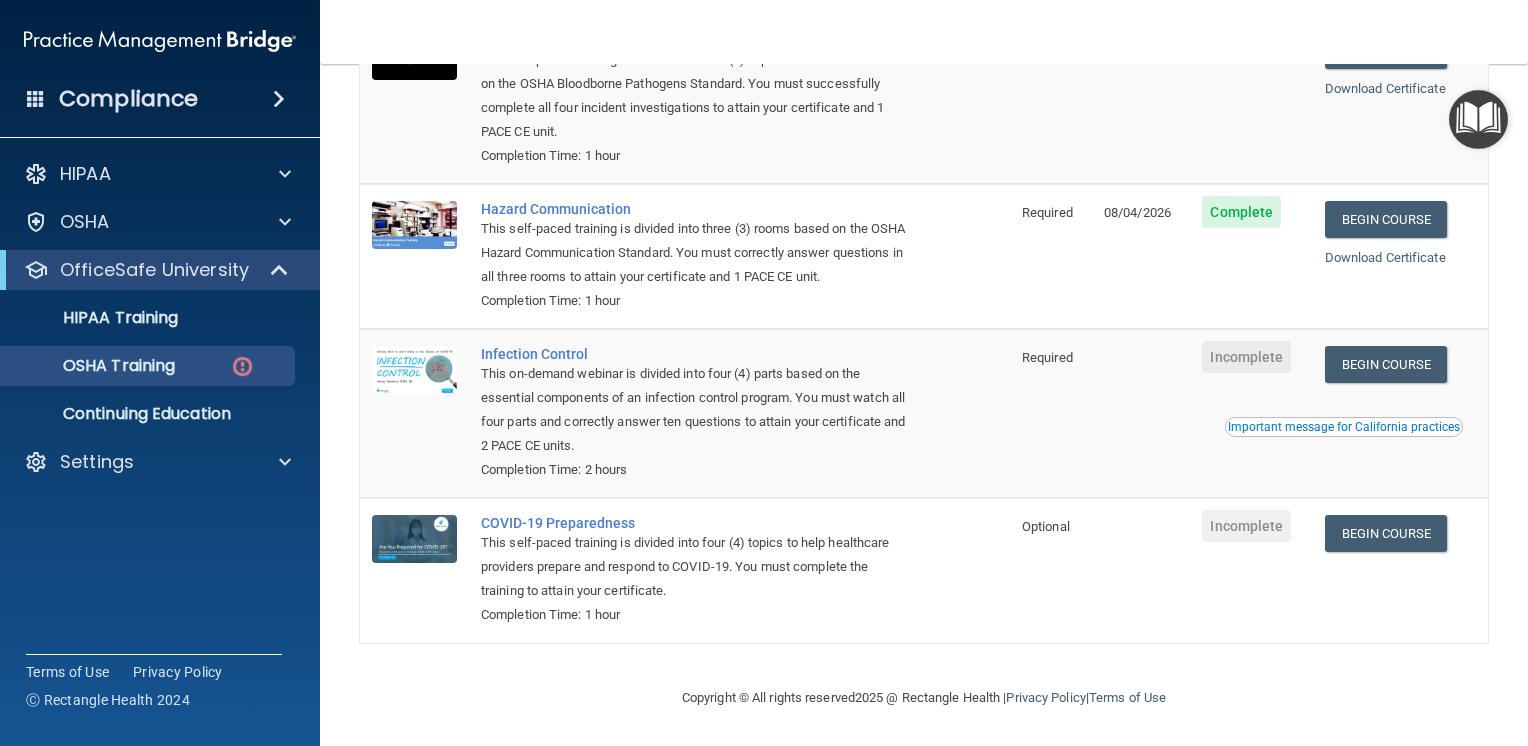 click on "Important message for California practices" at bounding box center [1344, 427] 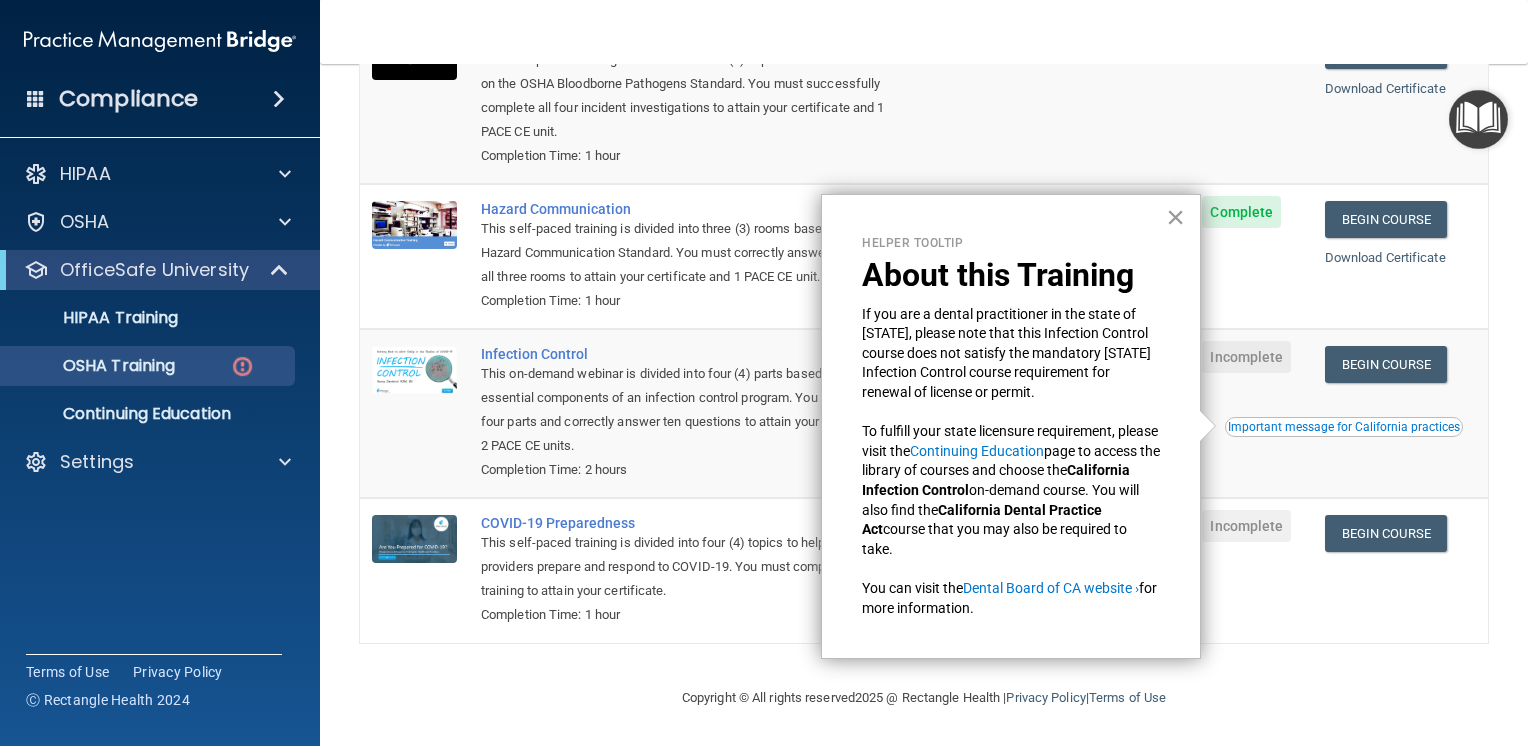click on "×" at bounding box center [1175, 217] 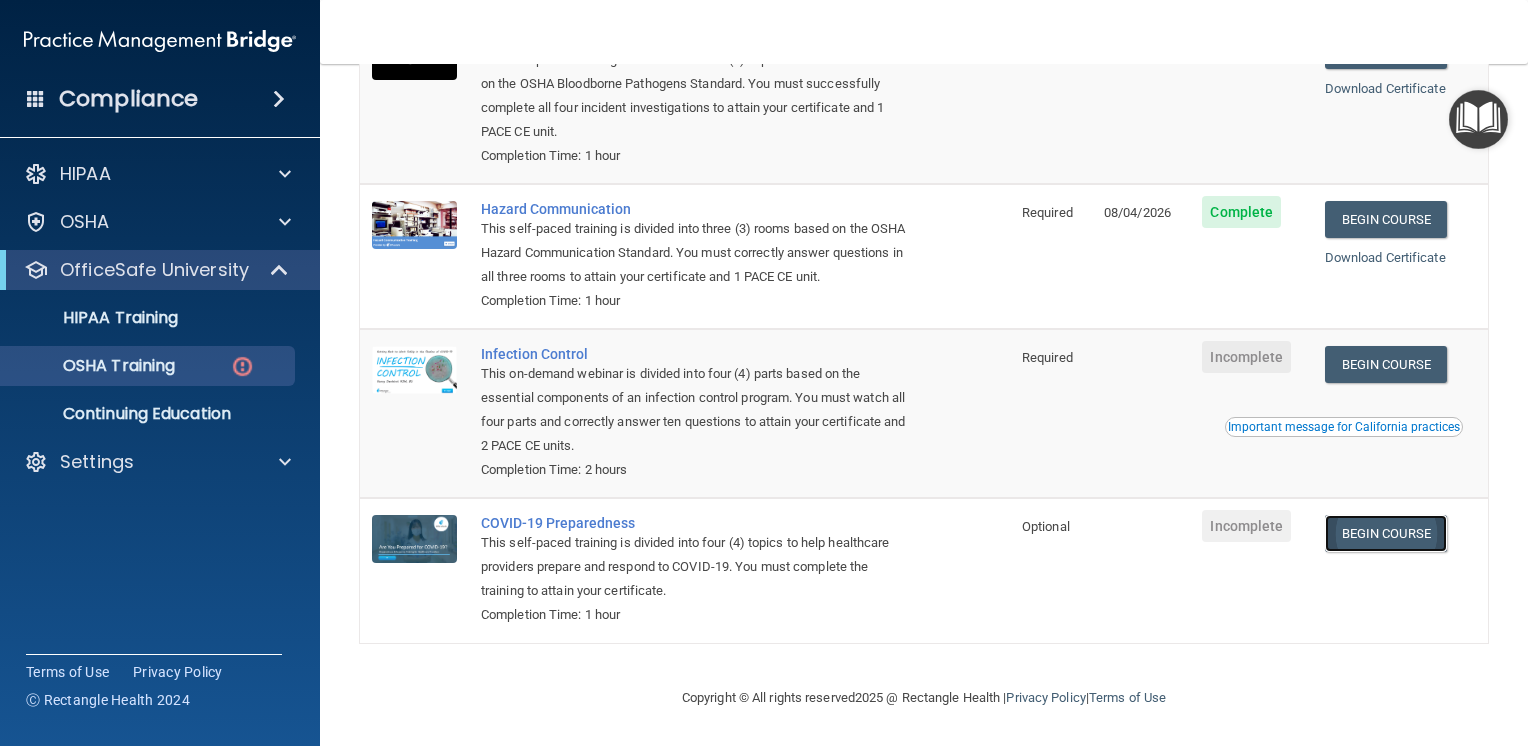 click on "Begin Course" at bounding box center (1386, 533) 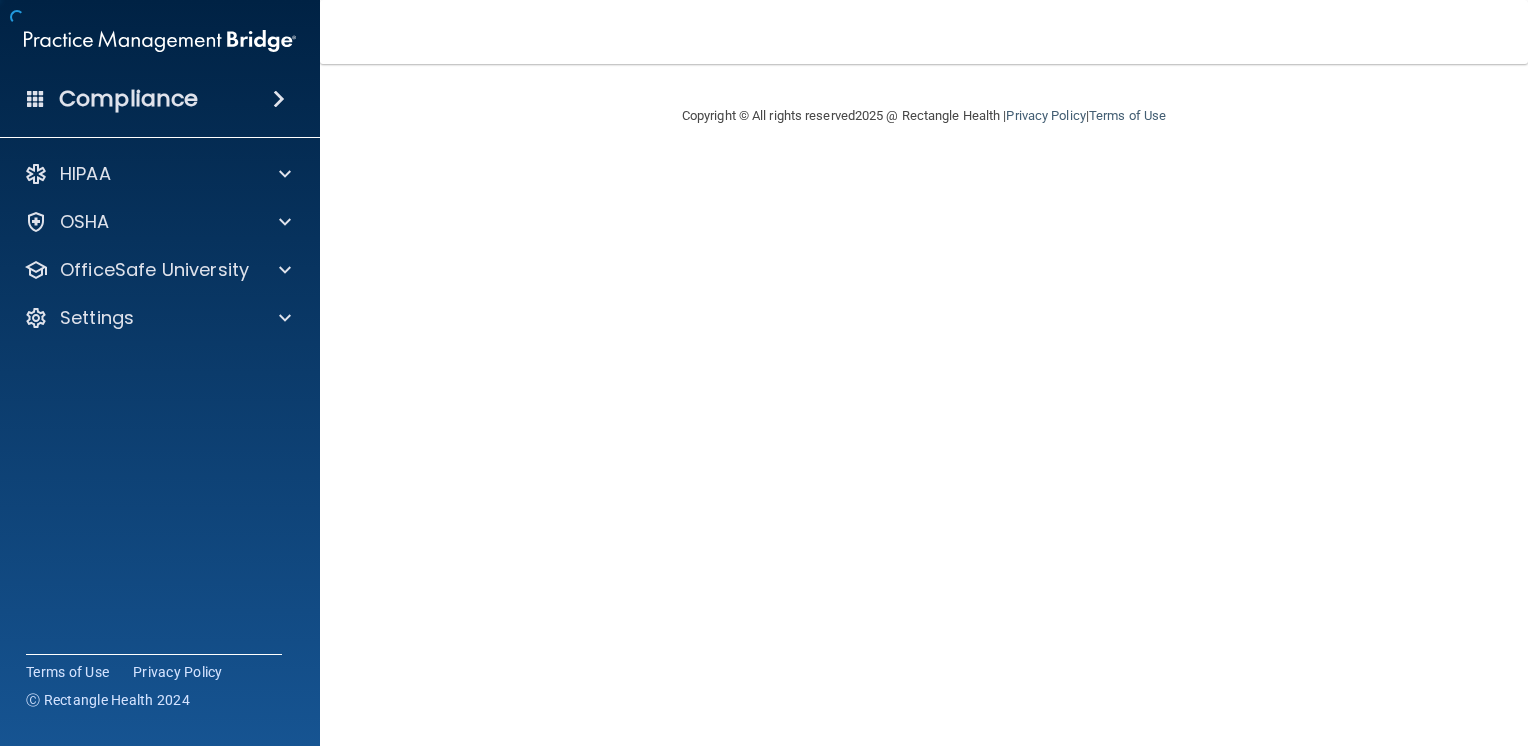 scroll, scrollTop: 0, scrollLeft: 0, axis: both 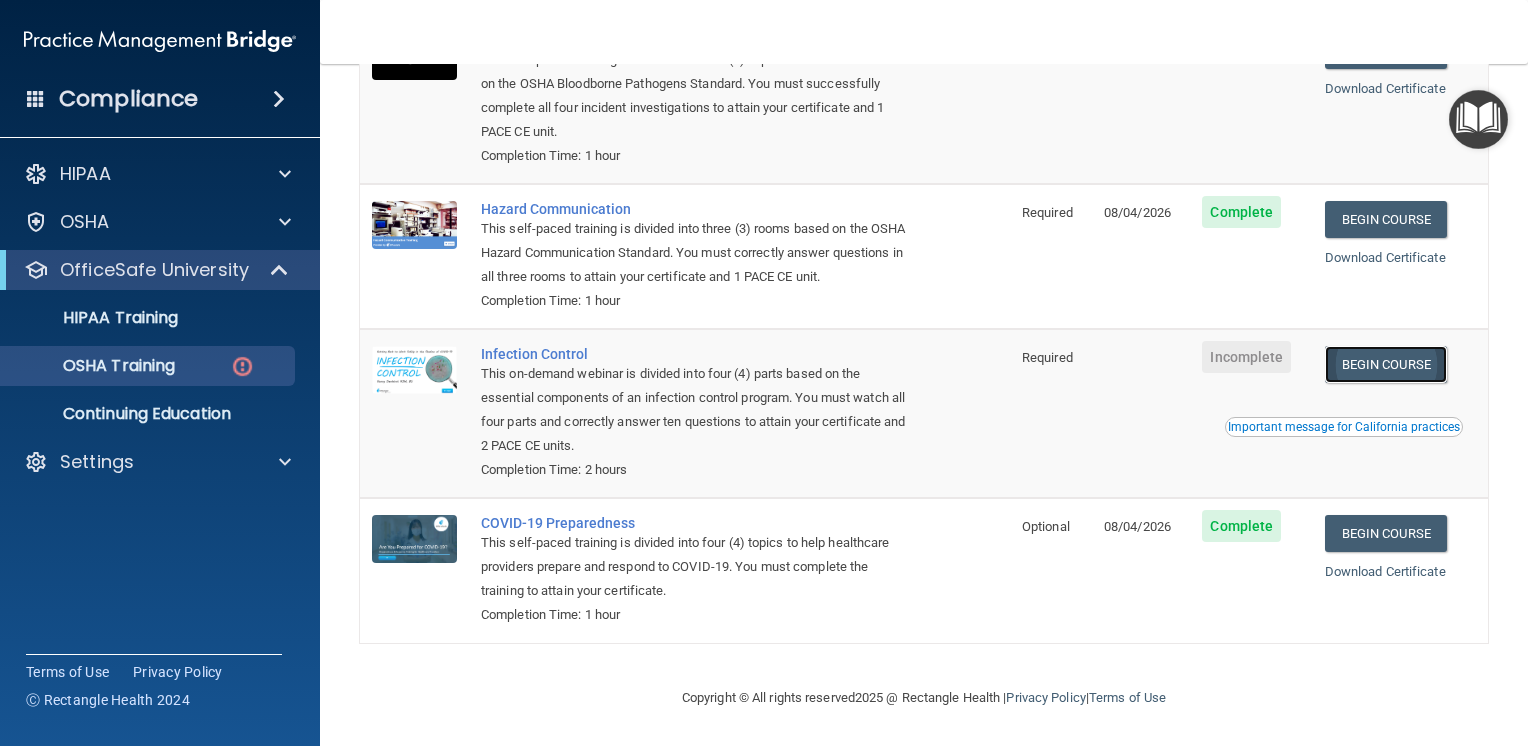 click on "Begin Course" at bounding box center (1386, 364) 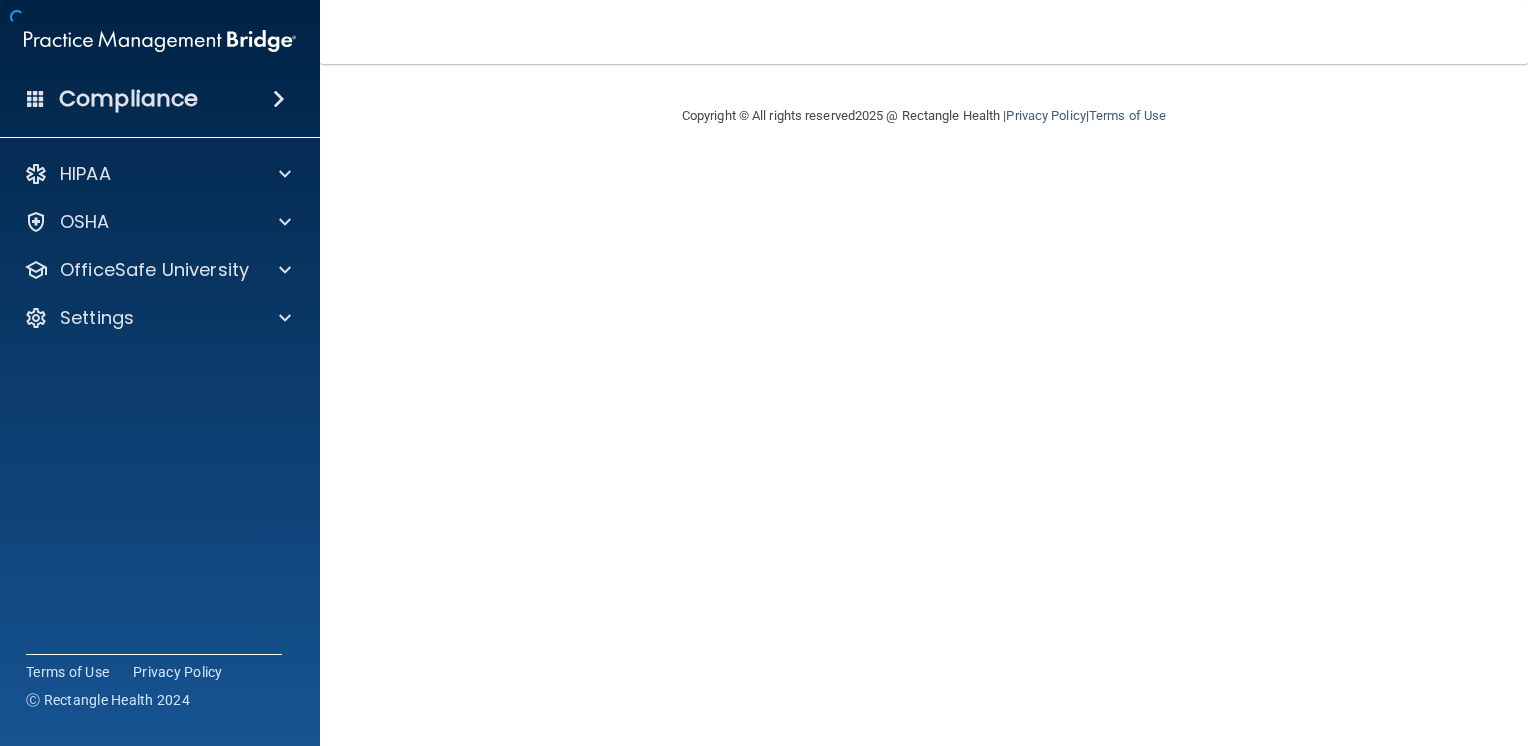 scroll, scrollTop: 0, scrollLeft: 0, axis: both 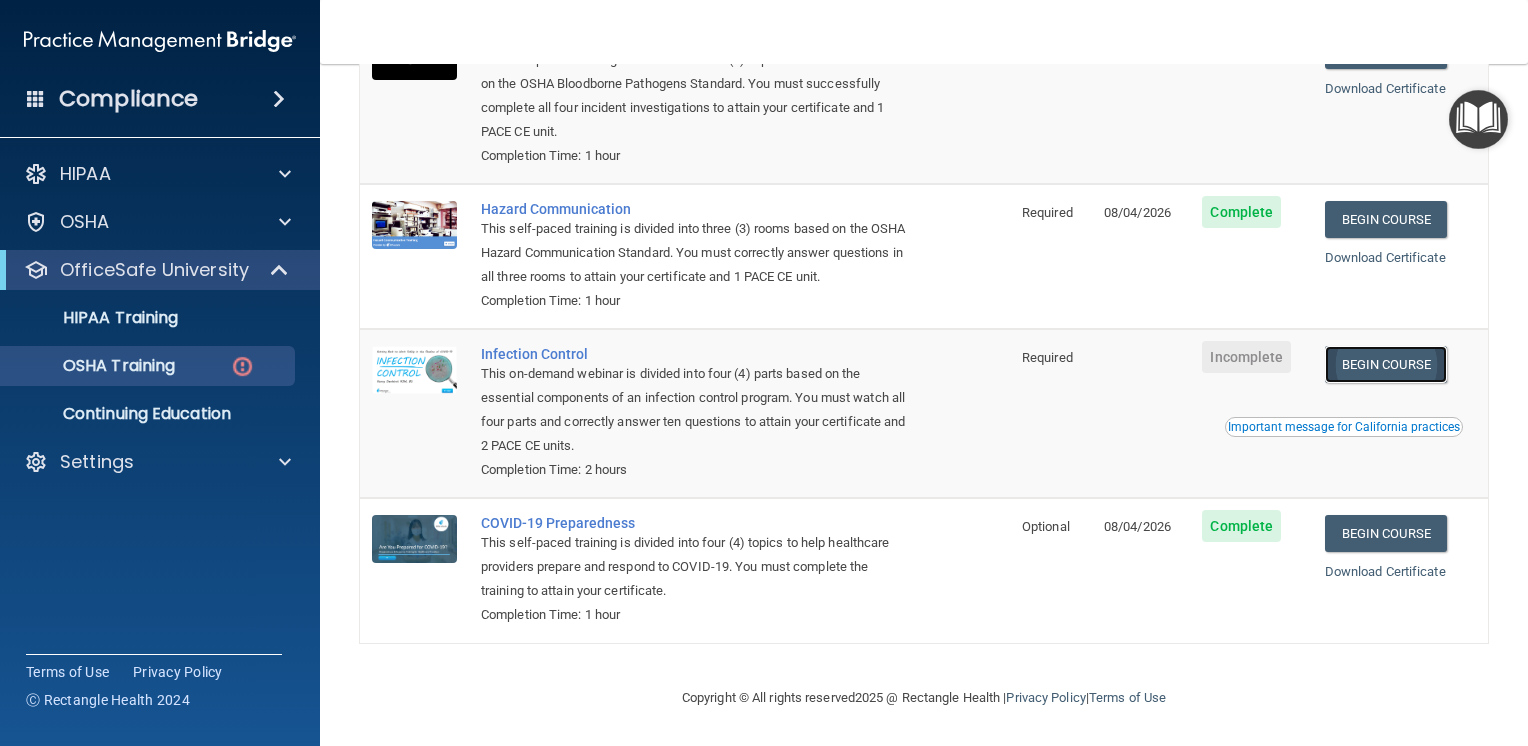 click on "Begin Course" at bounding box center [1386, 364] 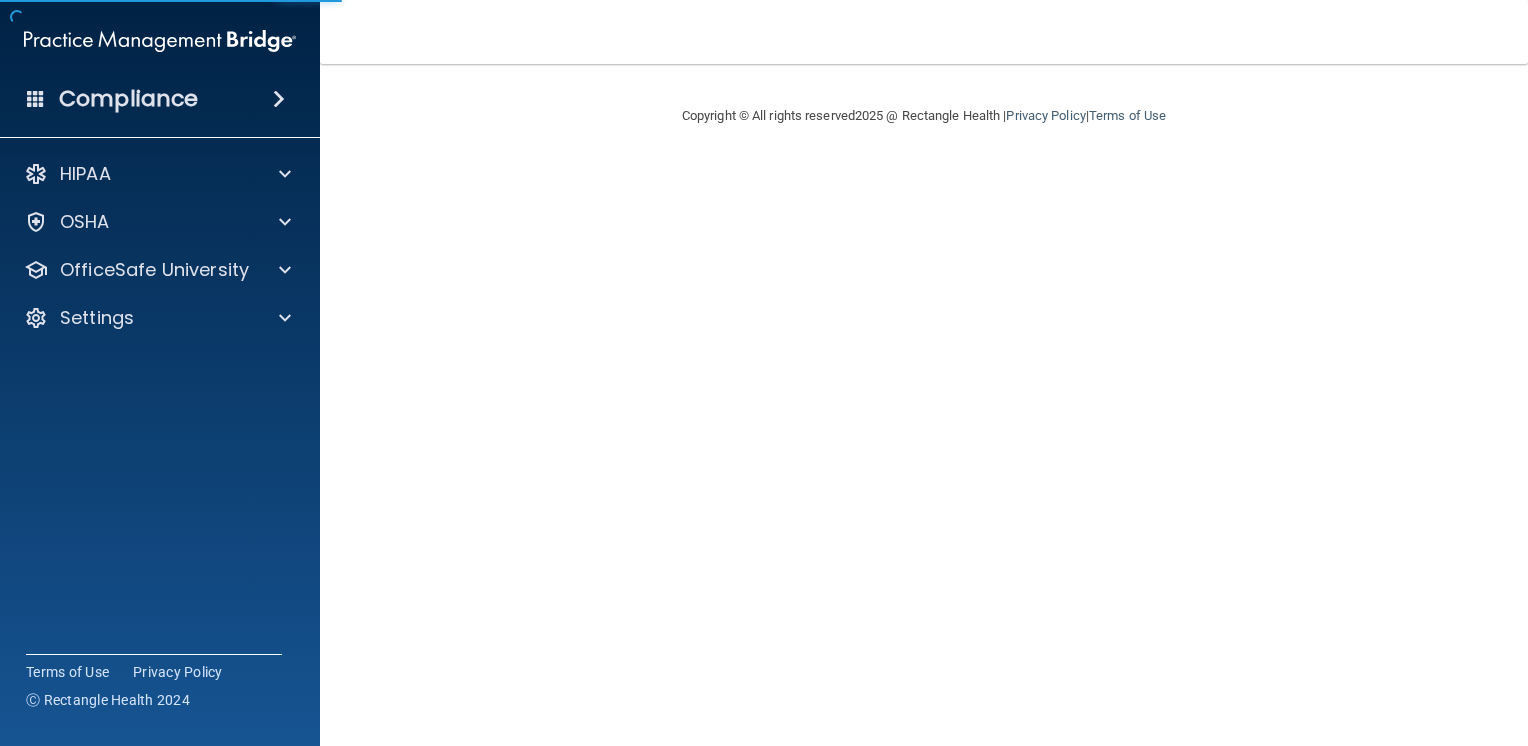 scroll, scrollTop: 0, scrollLeft: 0, axis: both 